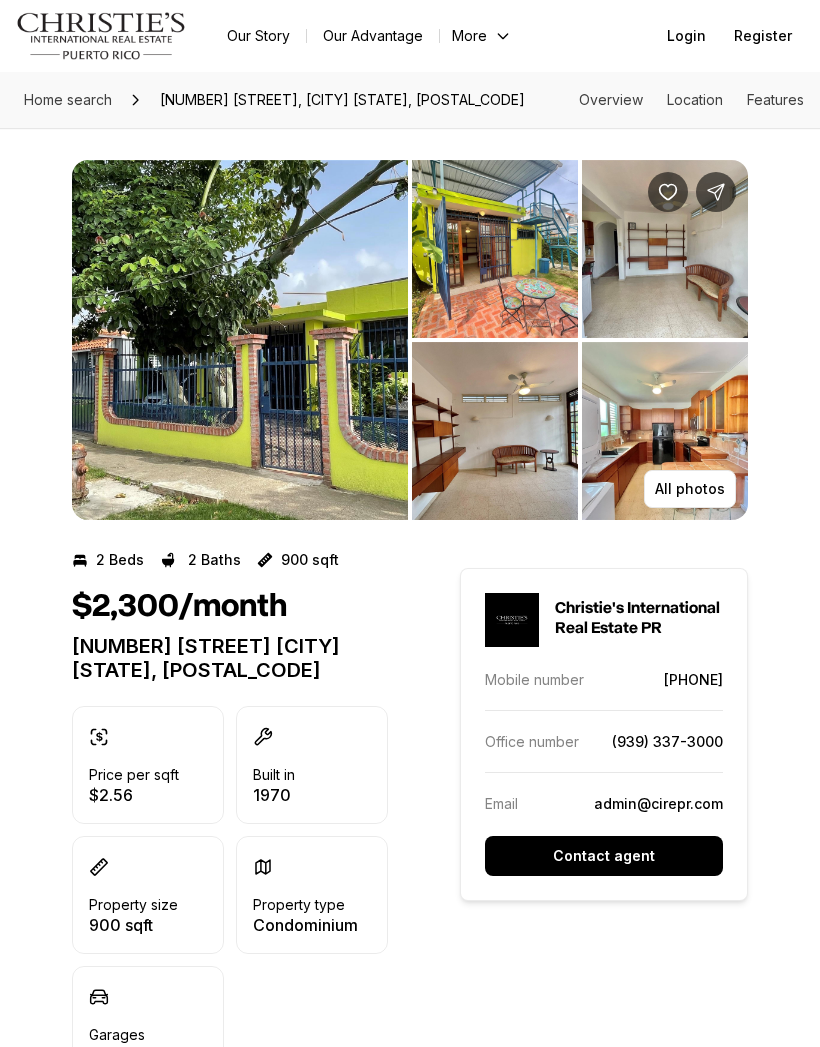 scroll, scrollTop: 0, scrollLeft: 0, axis: both 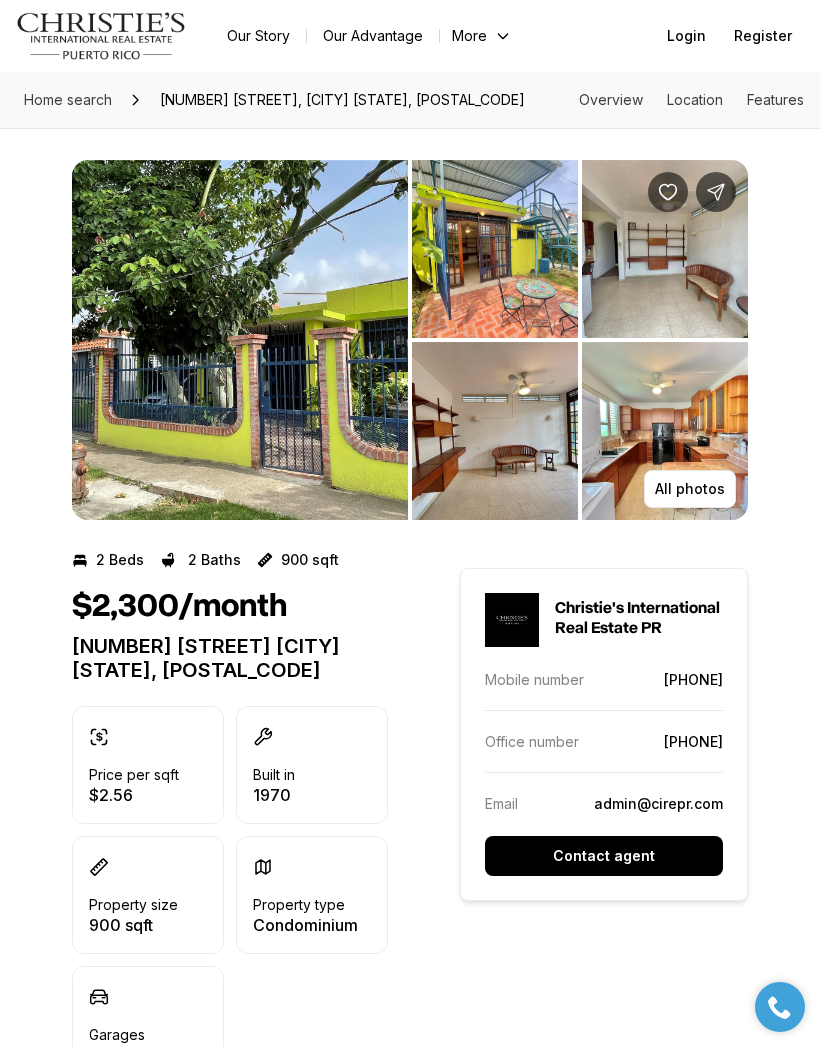 click on "Home search" at bounding box center (68, 100) 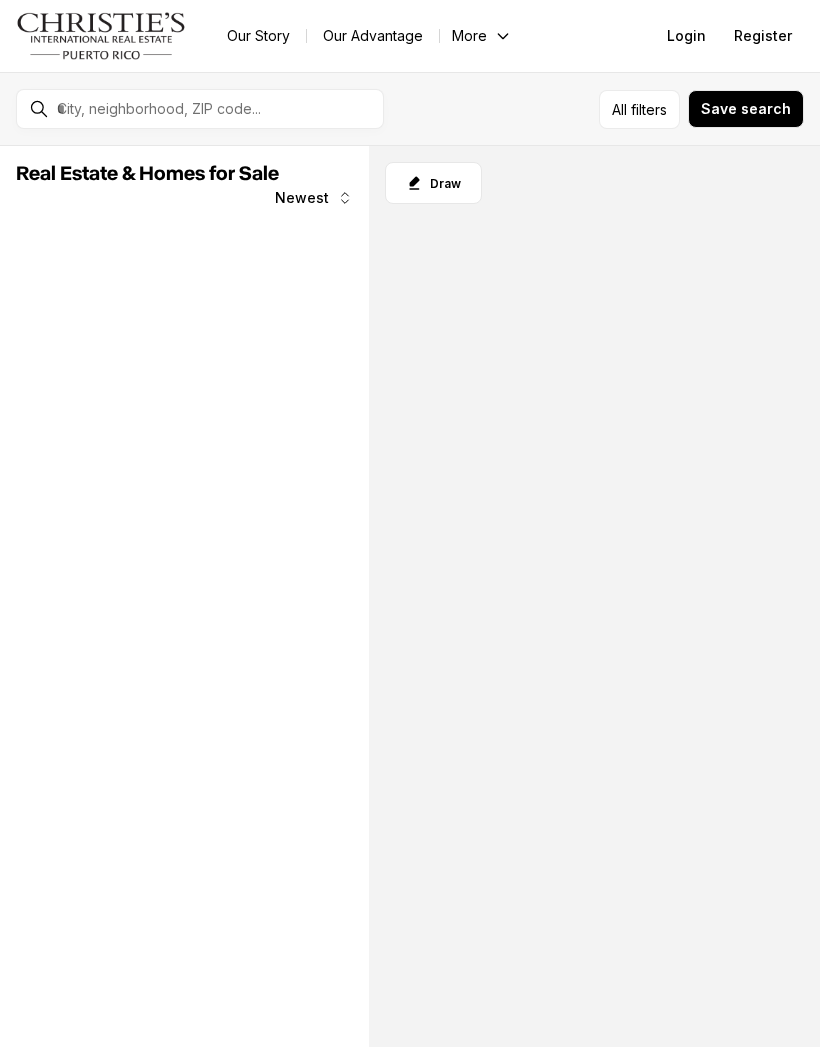scroll, scrollTop: 0, scrollLeft: 0, axis: both 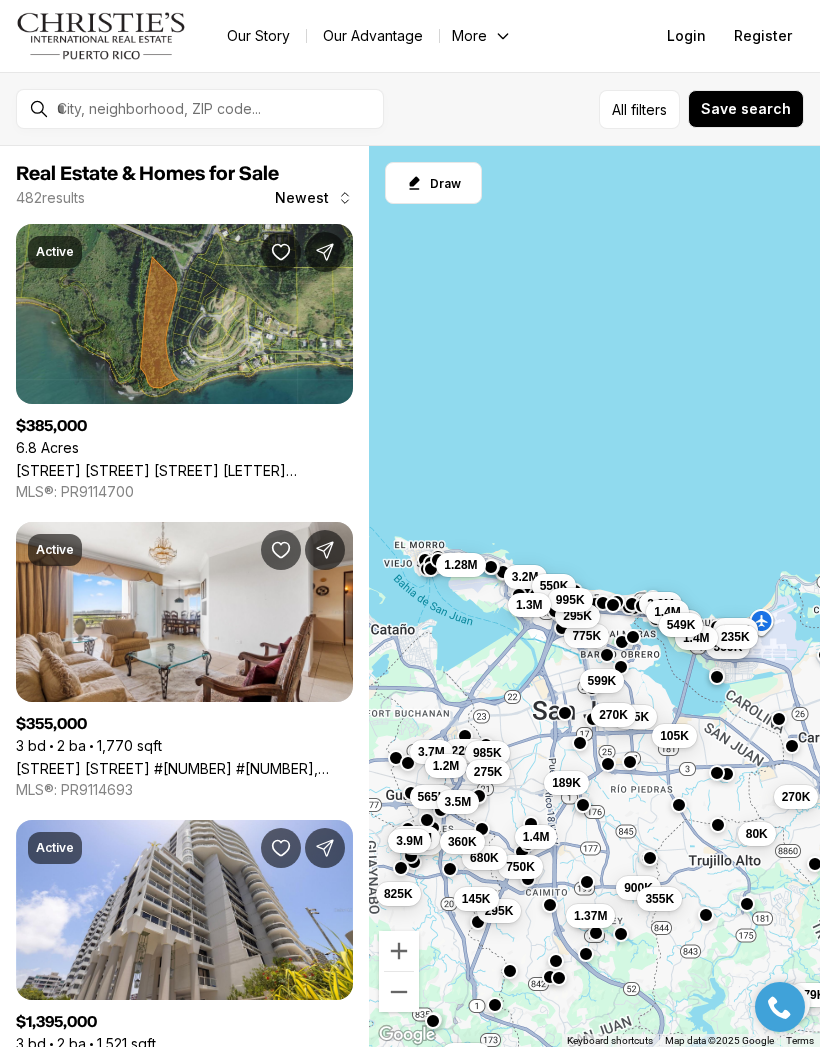 click on "Newest" at bounding box center (314, 198) 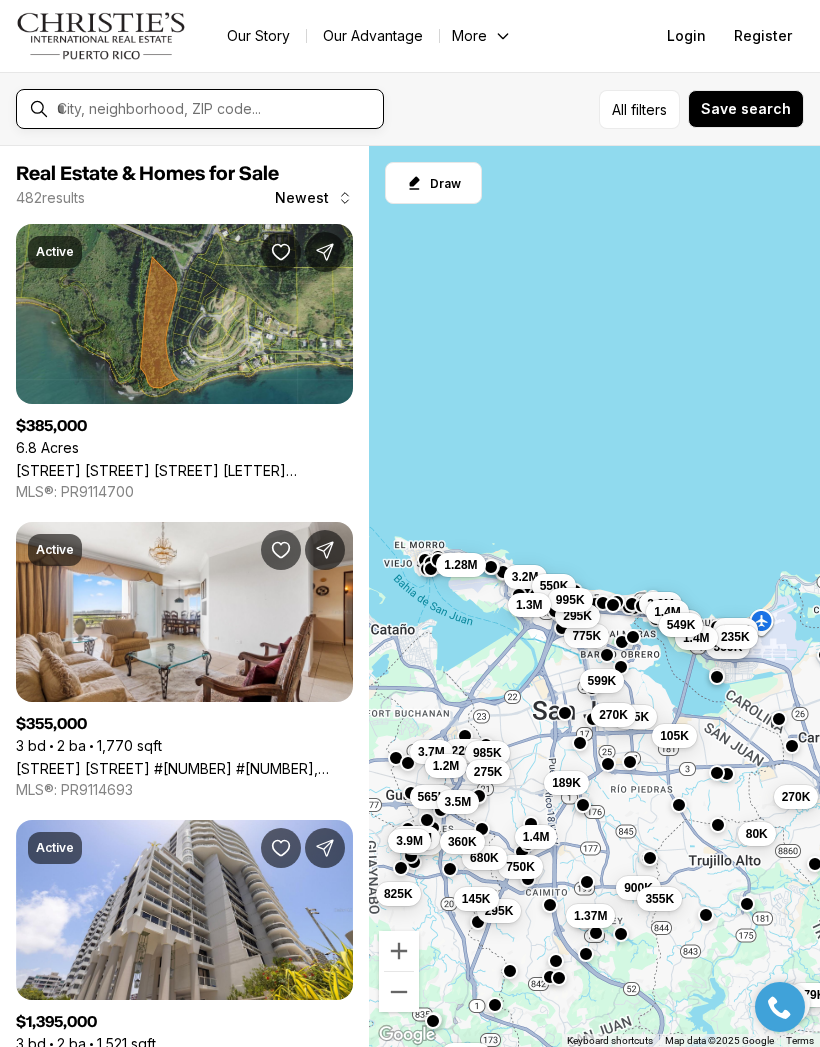 click at bounding box center [216, 109] 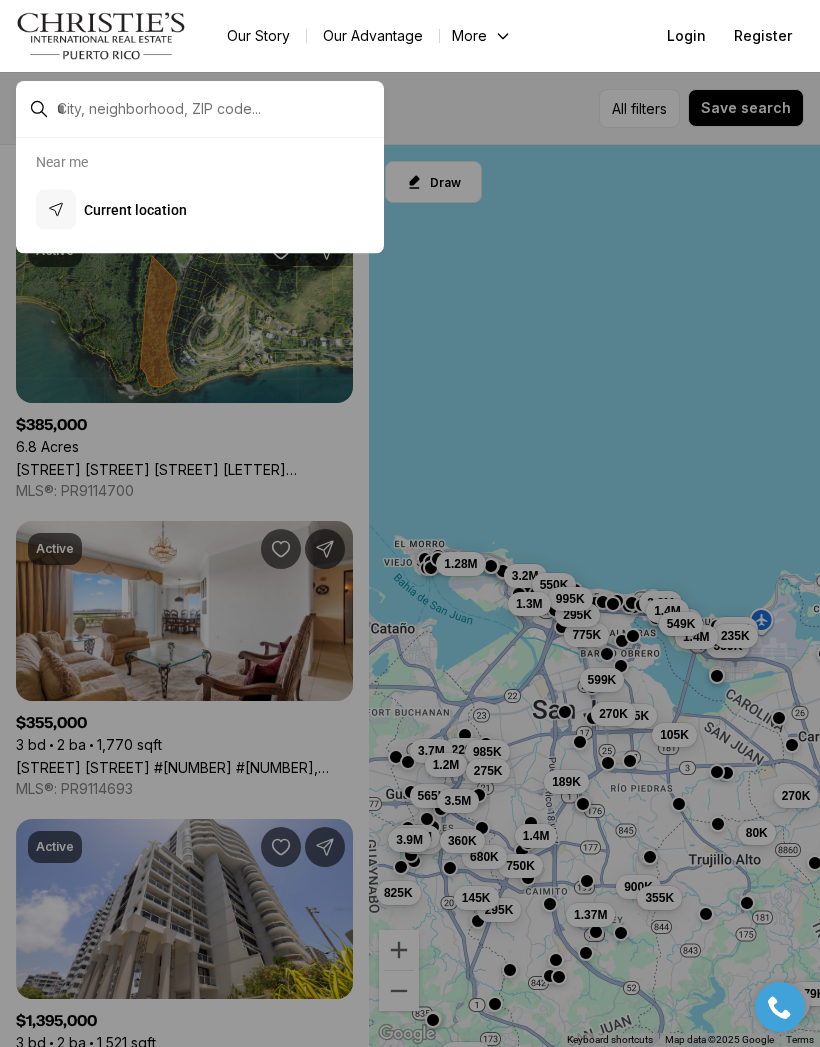 type on "*" 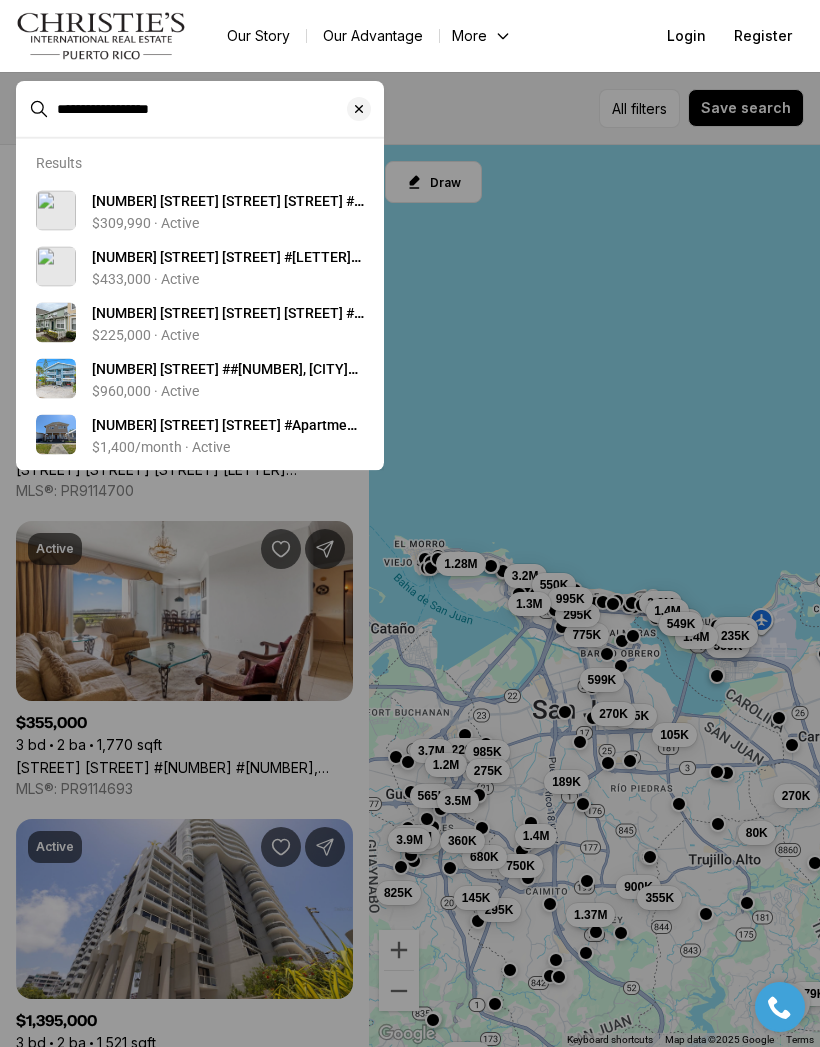 click on "**********" at bounding box center [216, 109] 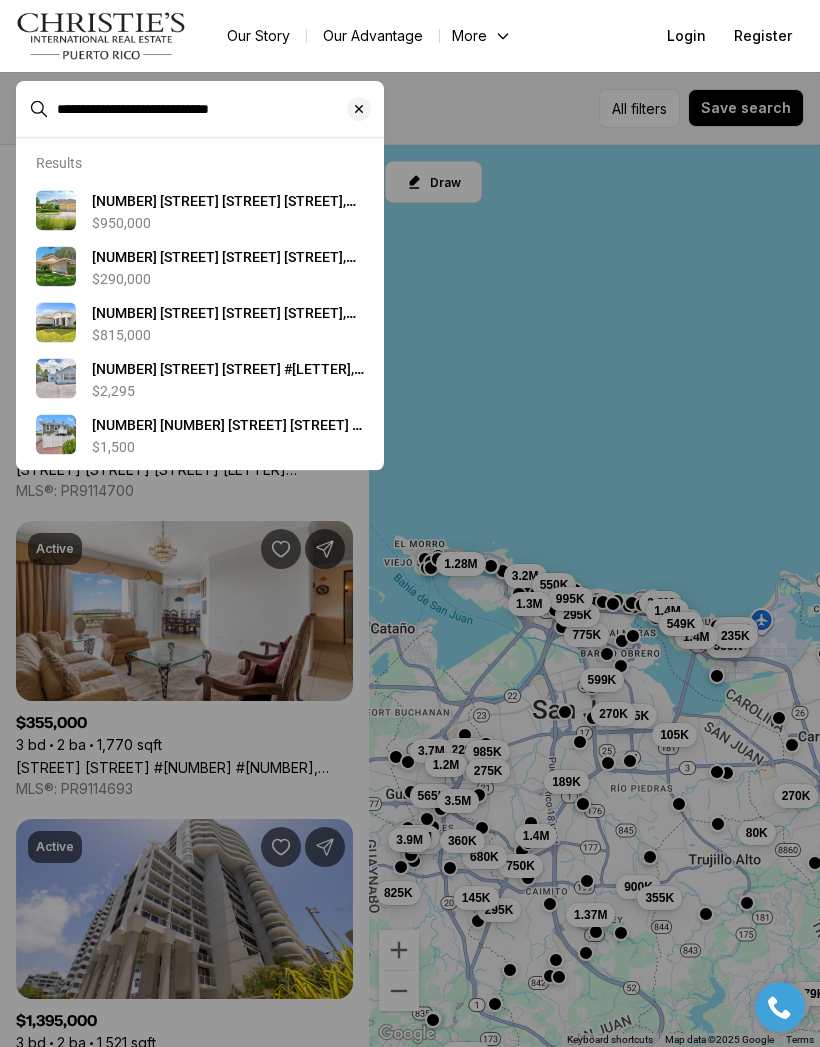 type on "**********" 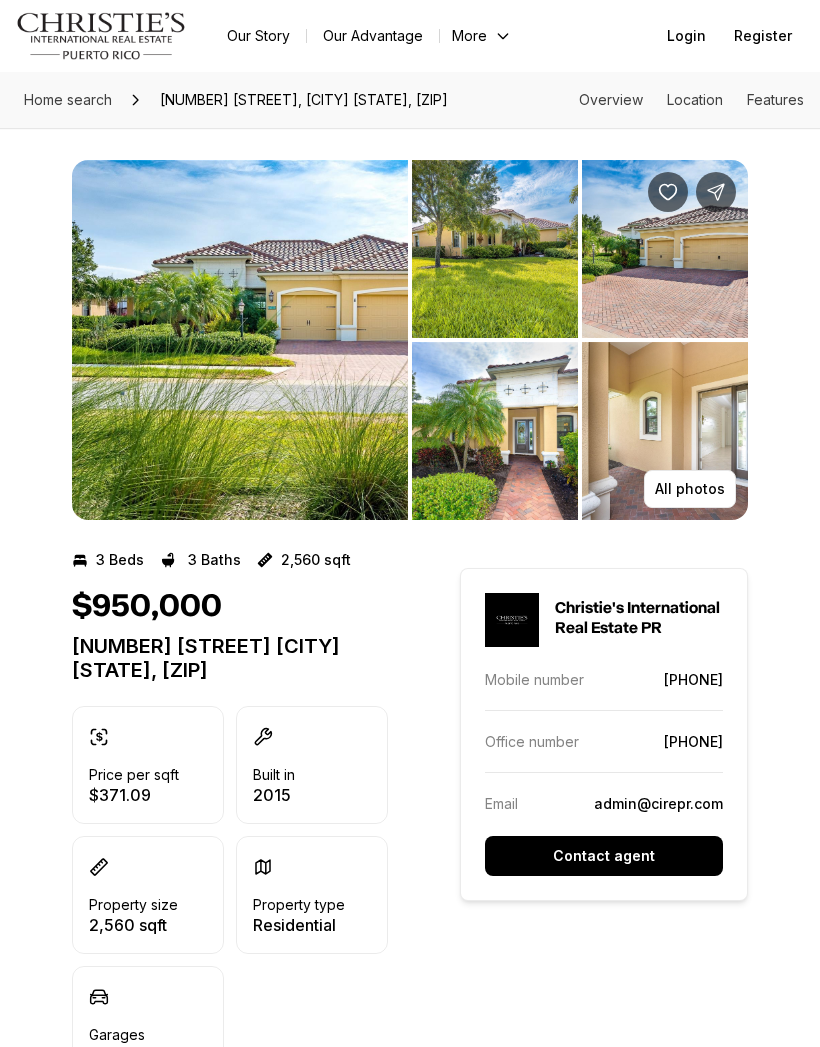 scroll, scrollTop: 0, scrollLeft: 0, axis: both 